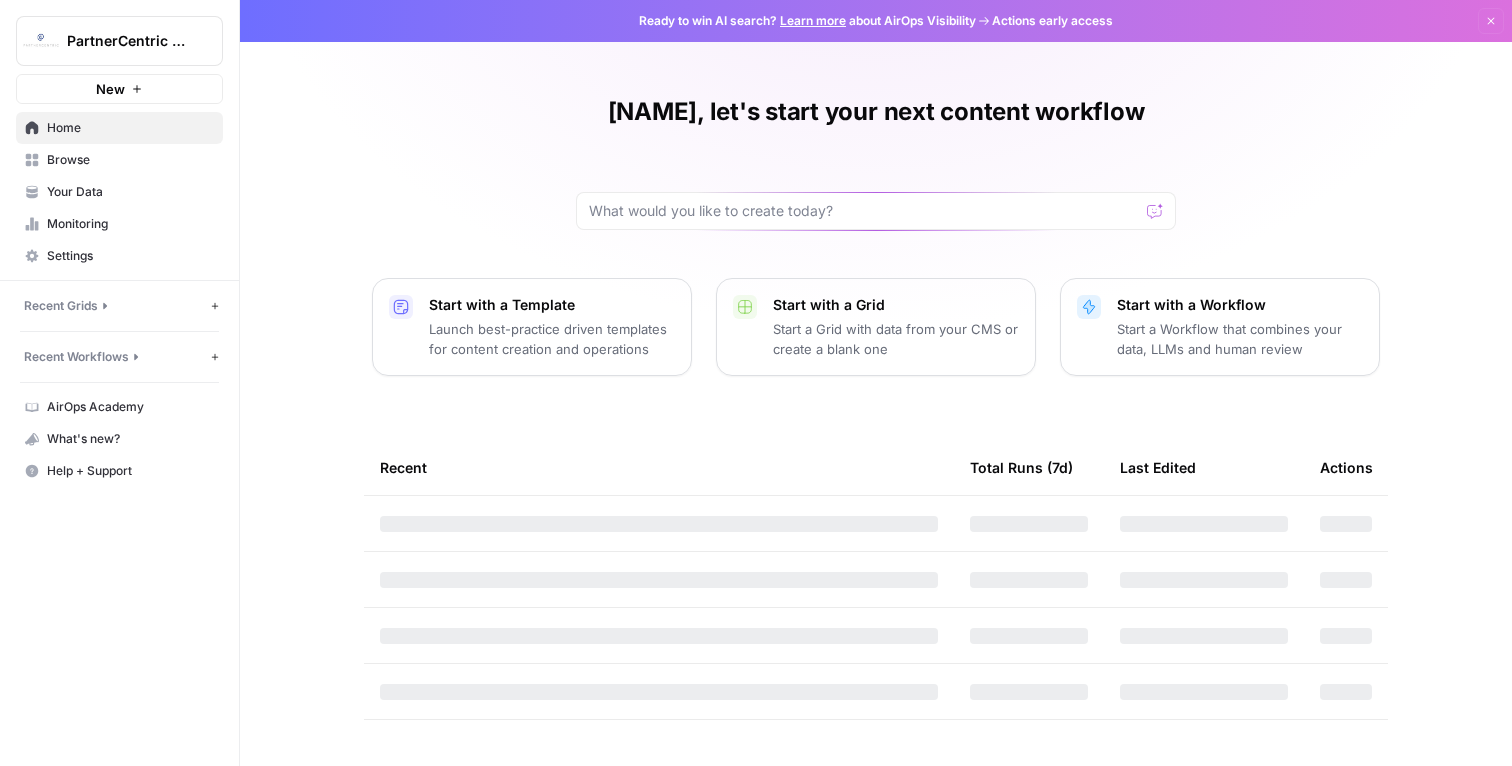 scroll, scrollTop: 0, scrollLeft: 0, axis: both 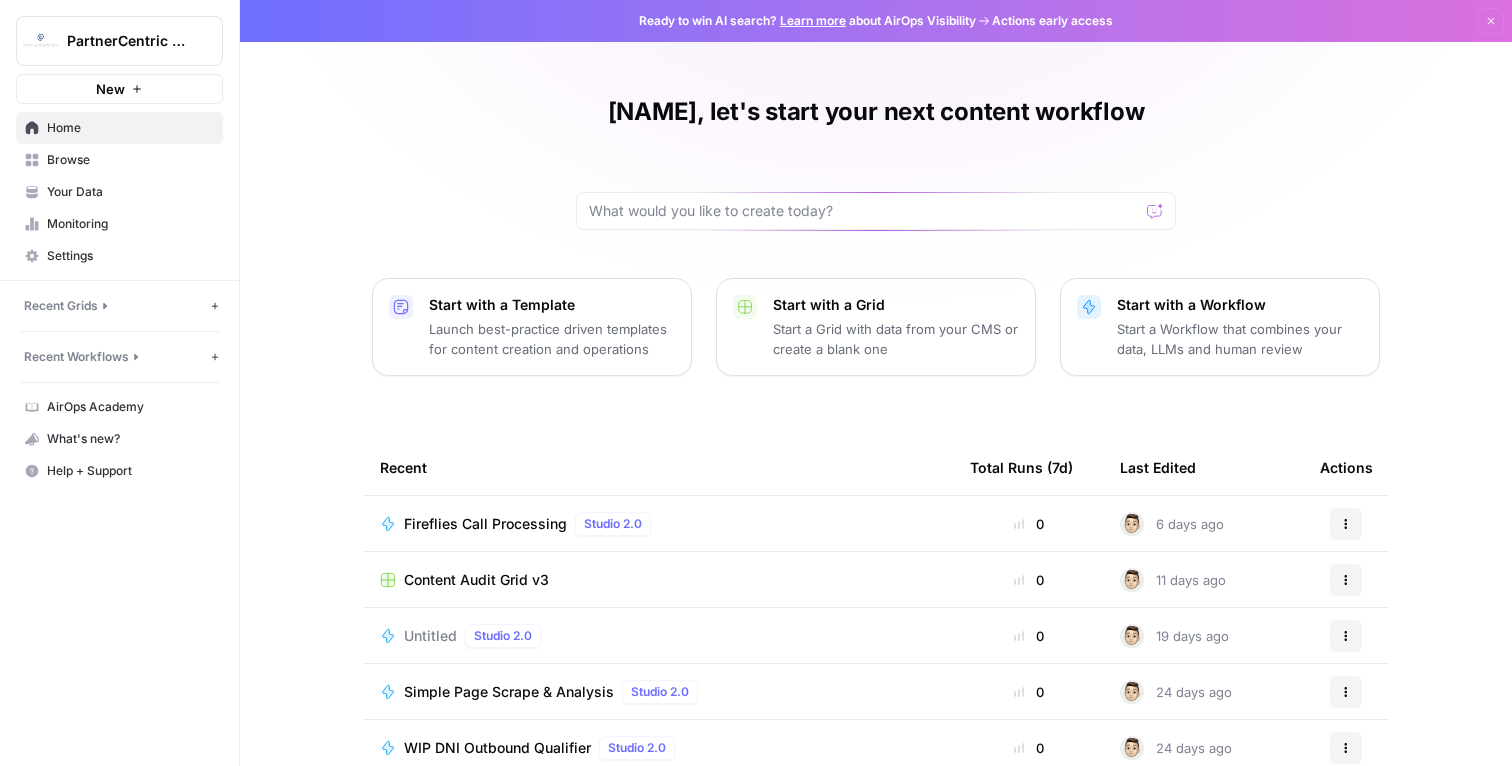 click 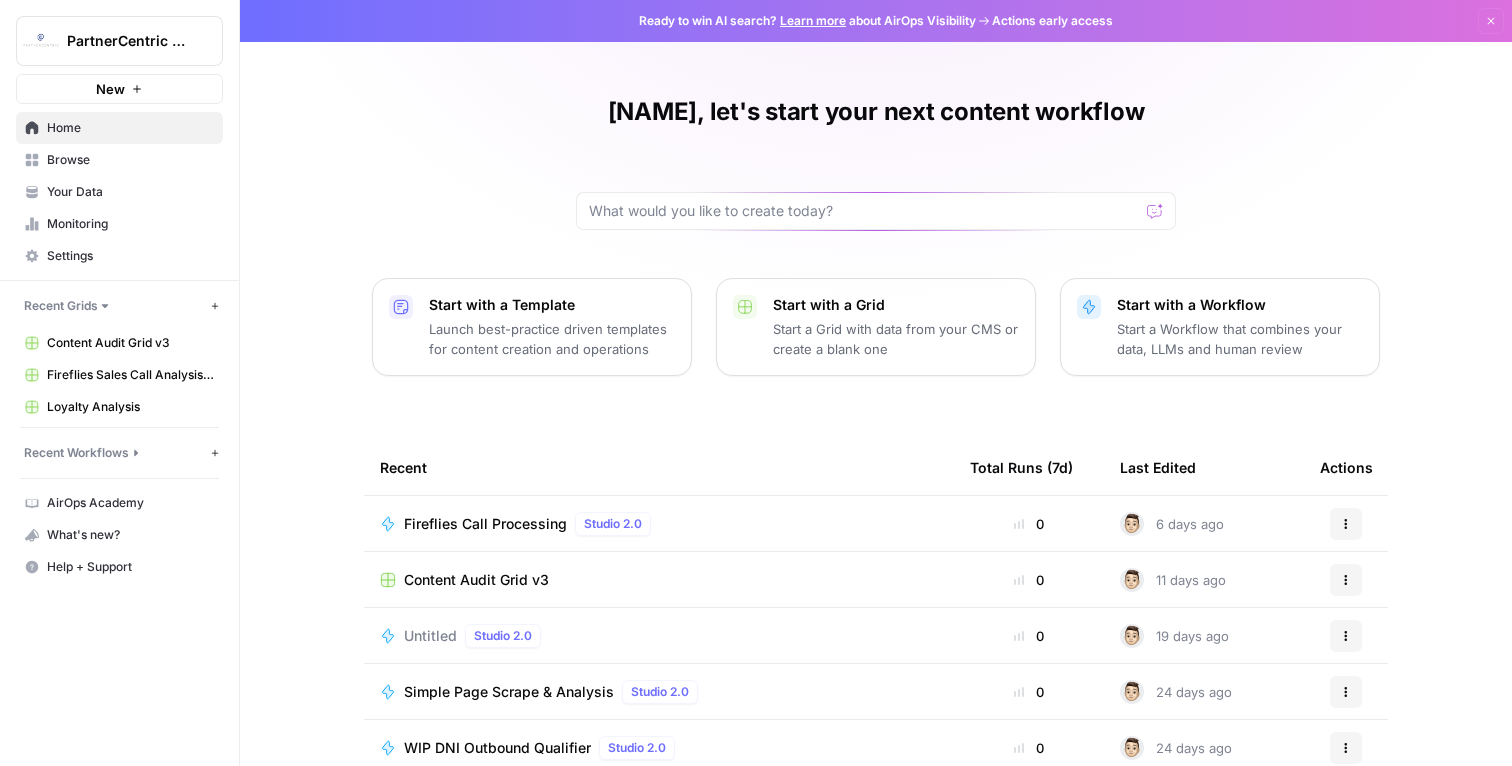 click on "Recent Workflows" at bounding box center (76, 453) 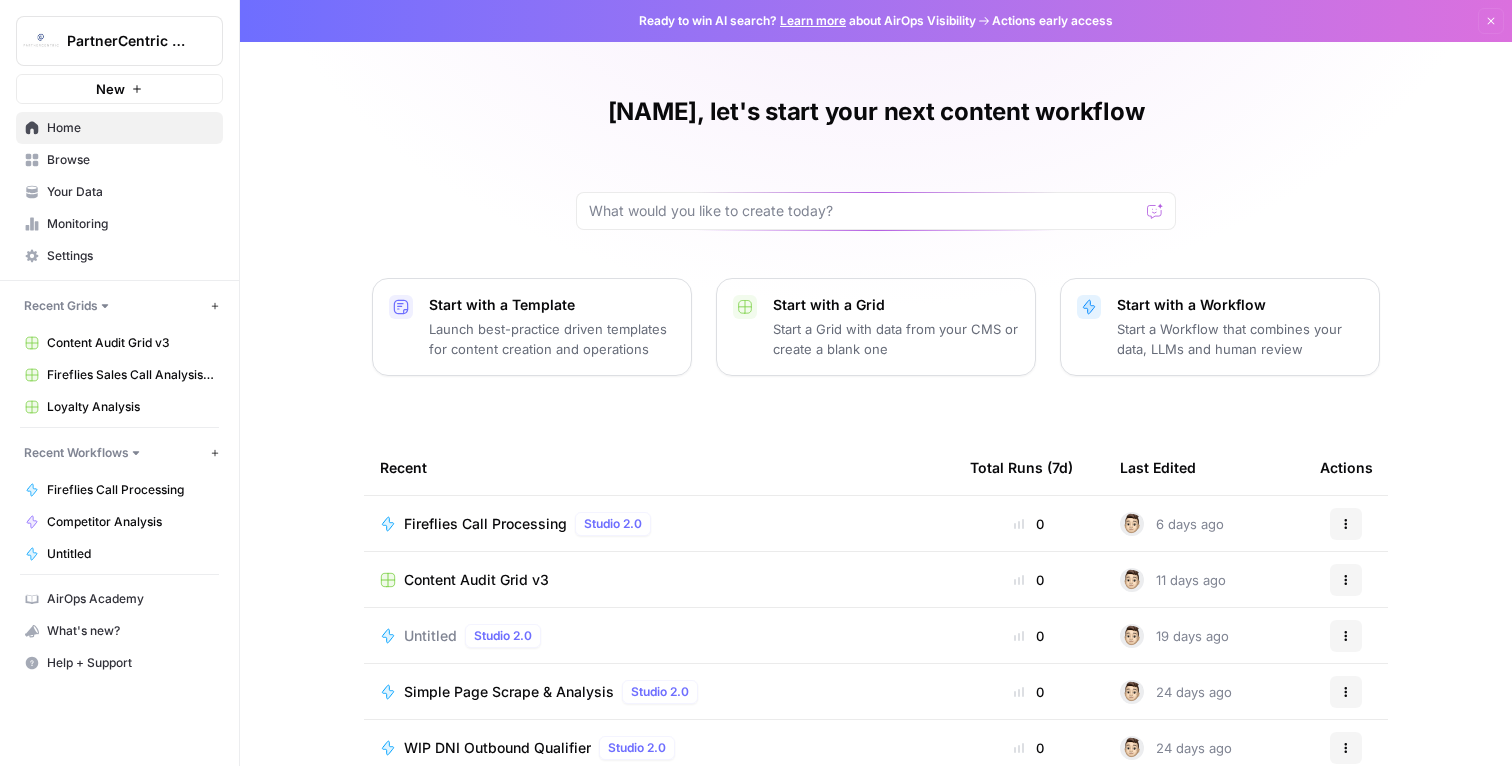 click on "Your Data" at bounding box center (130, 192) 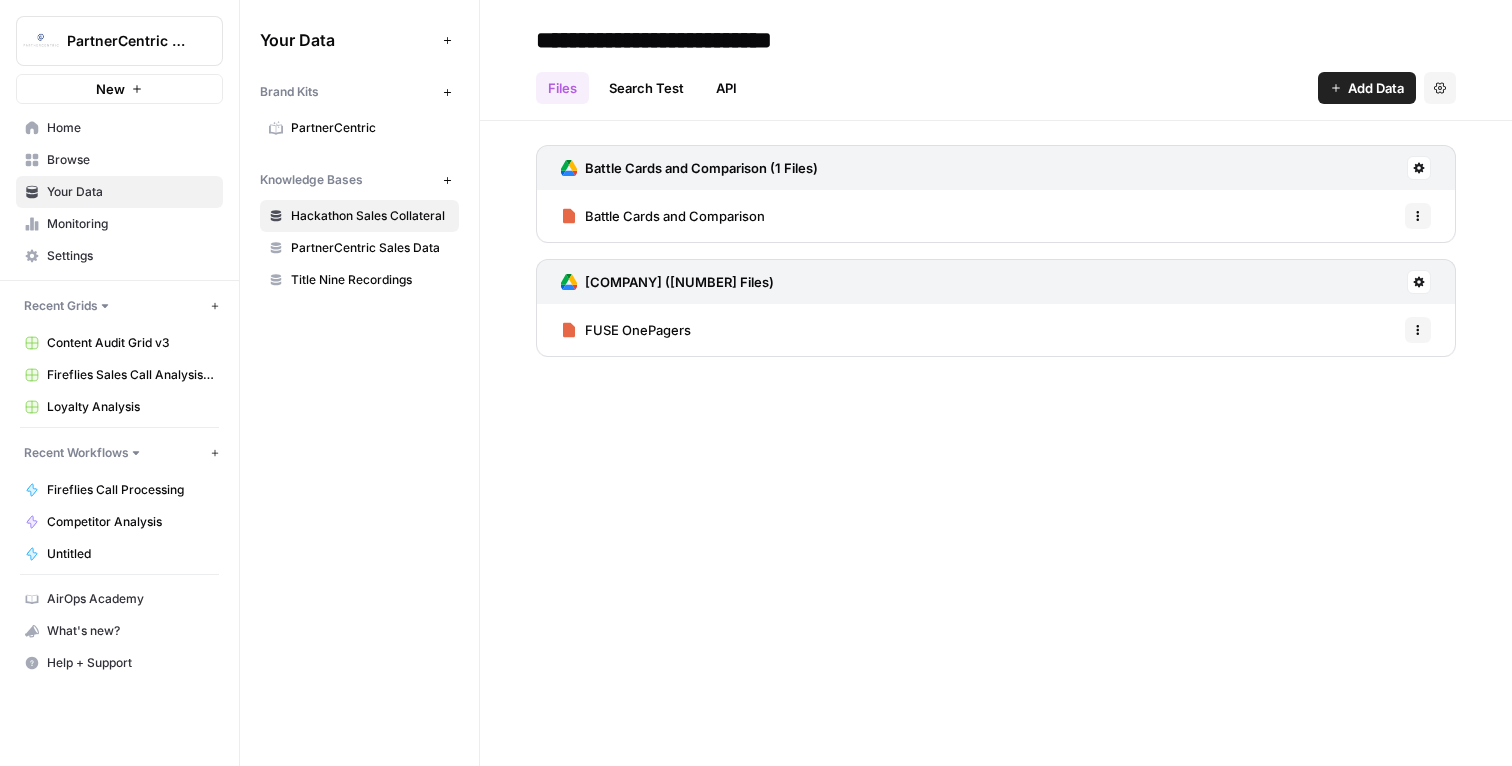 click on "Browse" at bounding box center (130, 160) 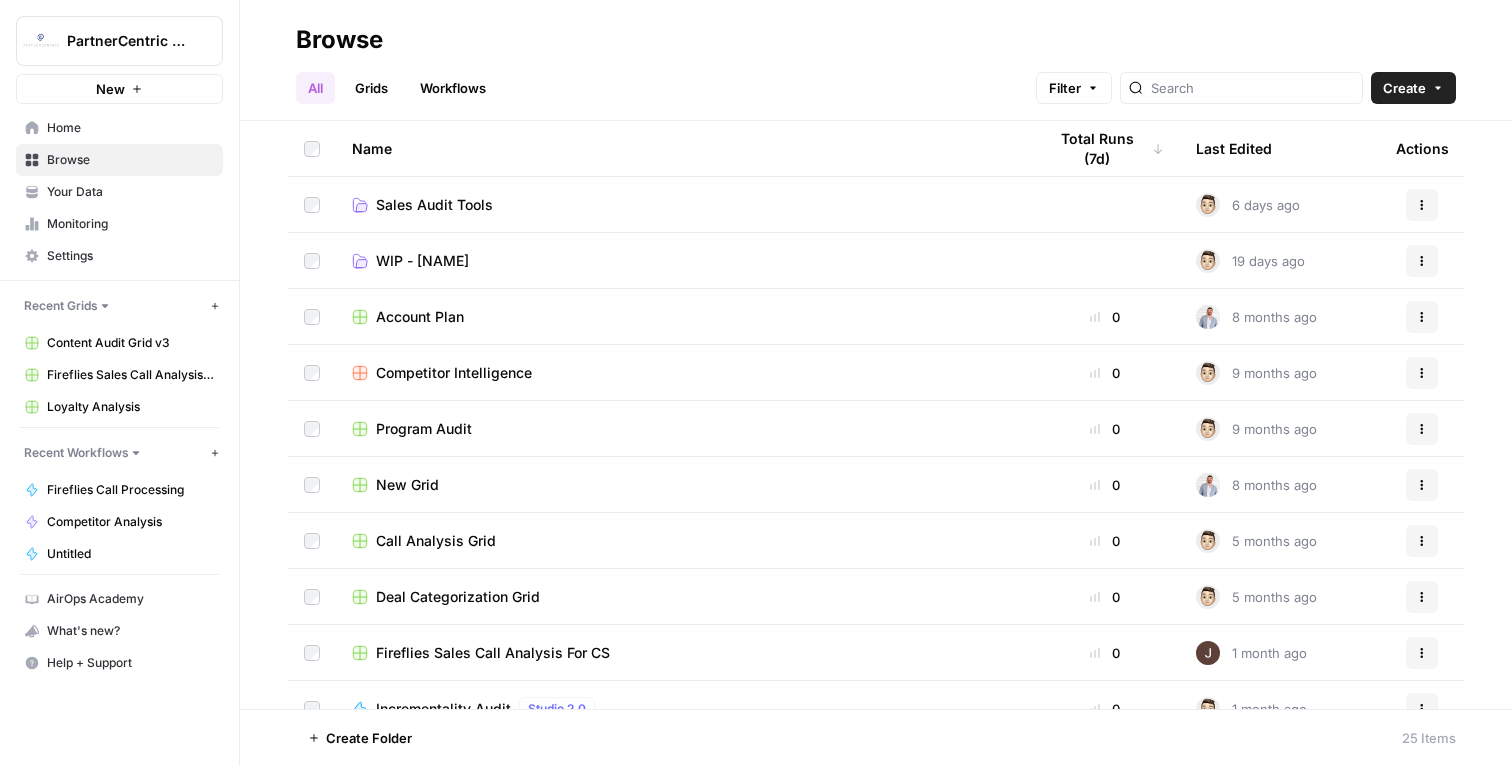 click on "Sales Audit Tools" at bounding box center [434, 205] 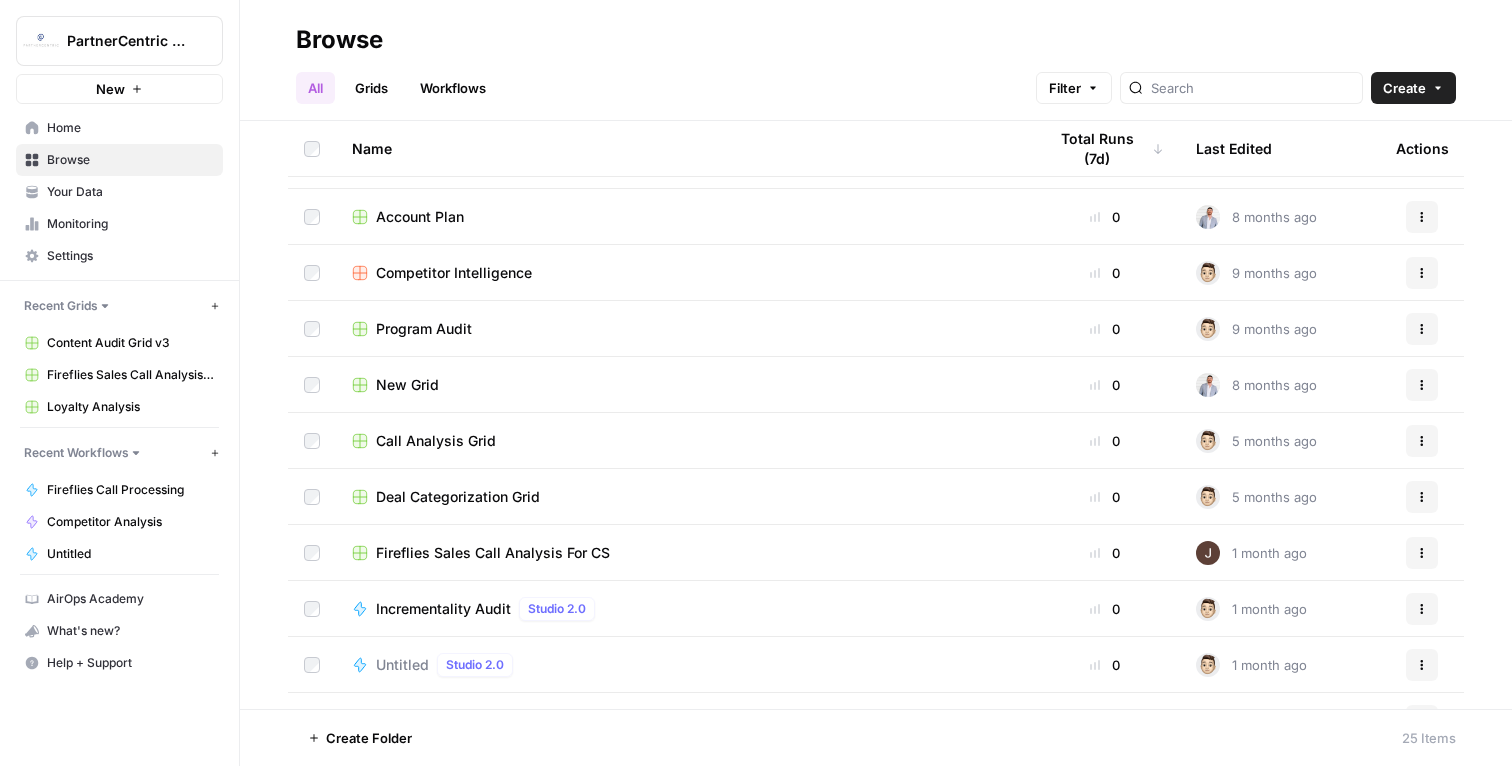 scroll, scrollTop: 121, scrollLeft: 0, axis: vertical 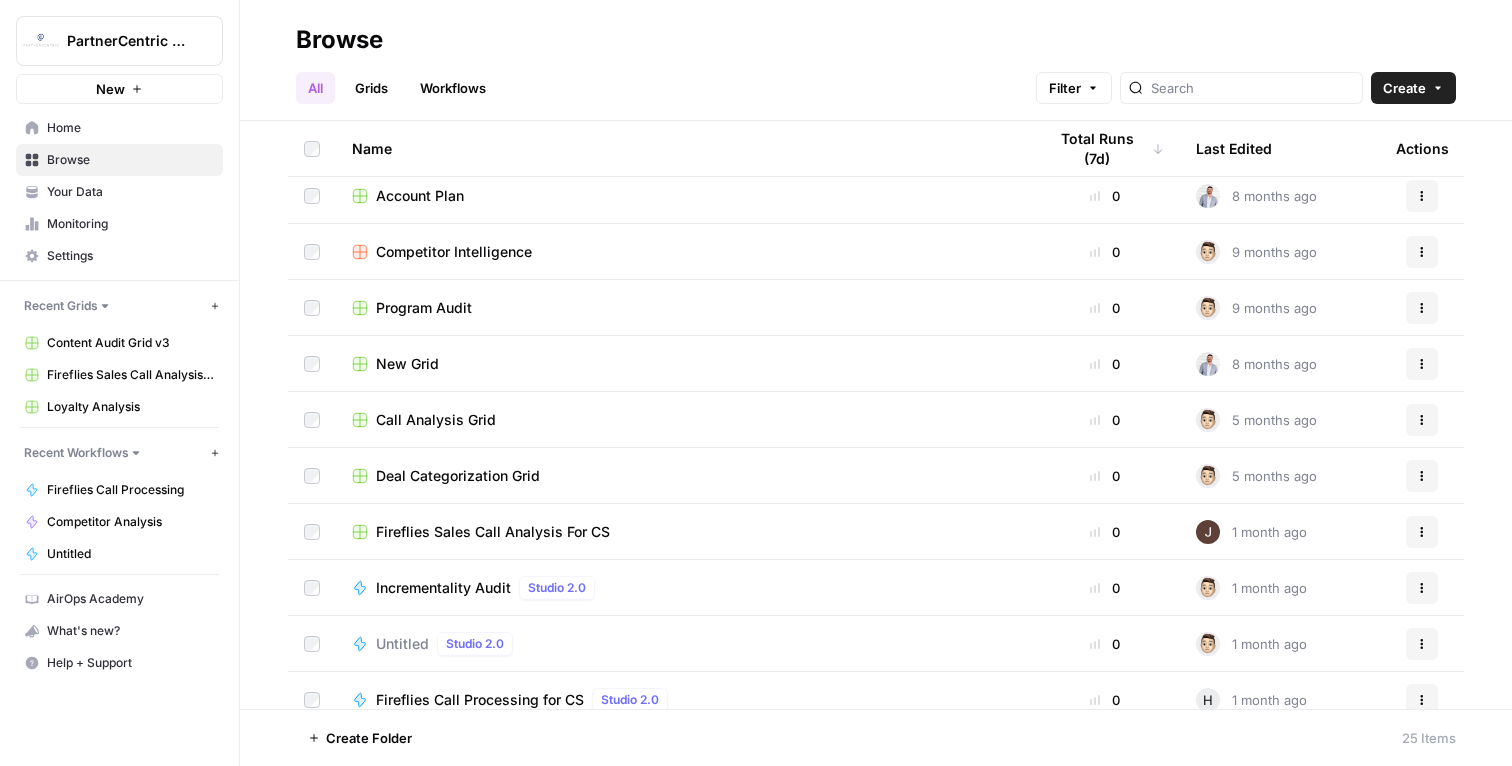 click on "Deal Categorization Grid" at bounding box center (458, 476) 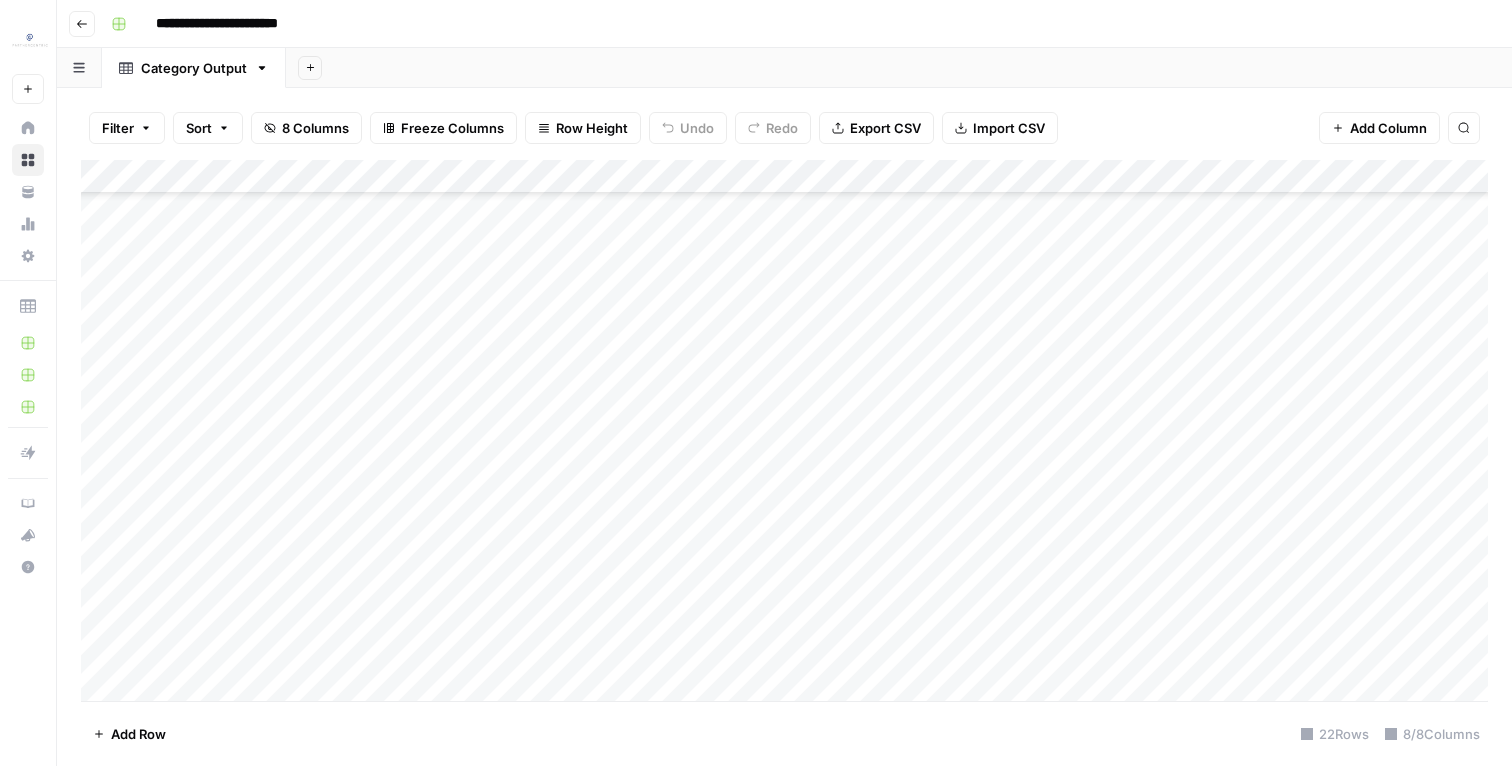 scroll, scrollTop: 272, scrollLeft: 0, axis: vertical 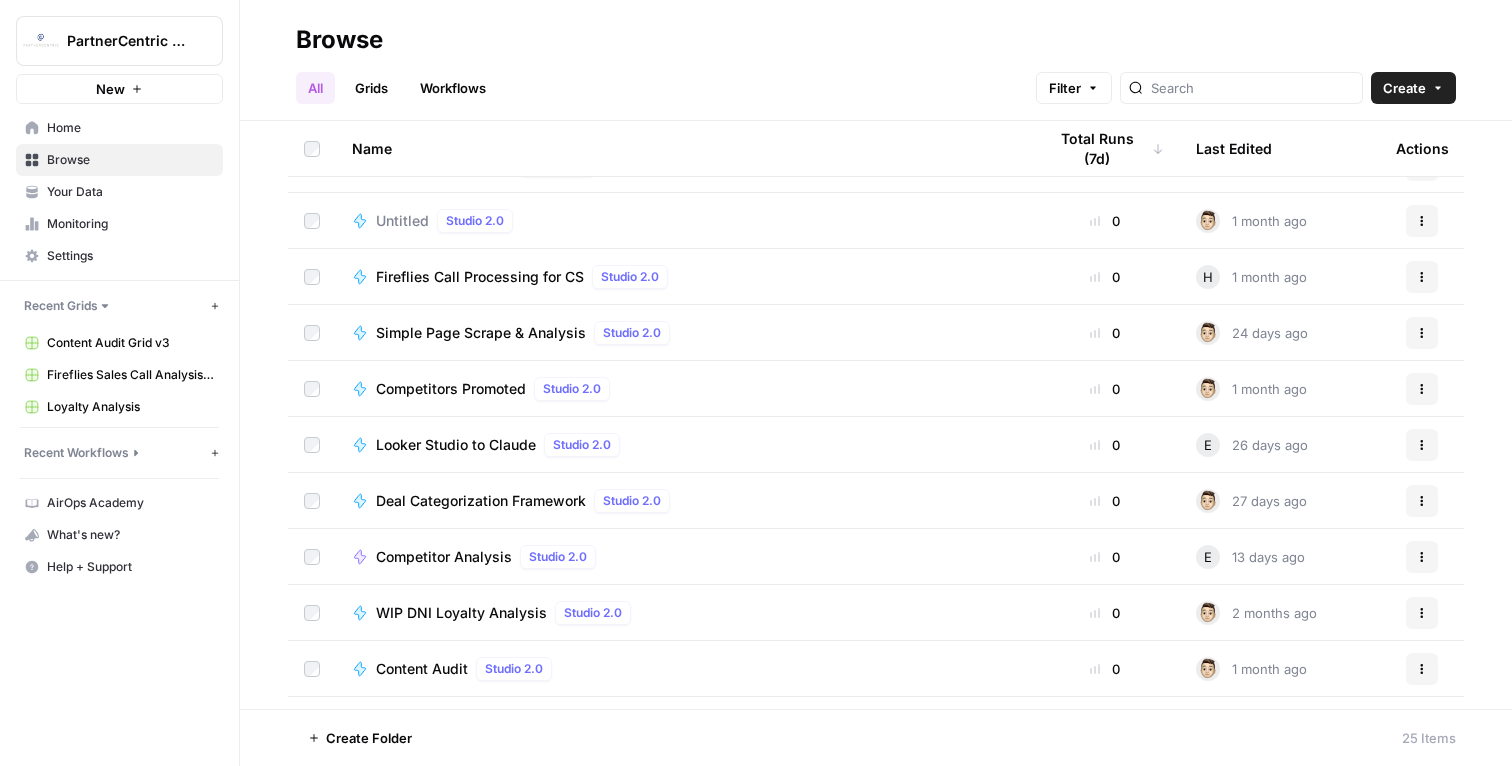 click on "Actions" at bounding box center (1422, 501) 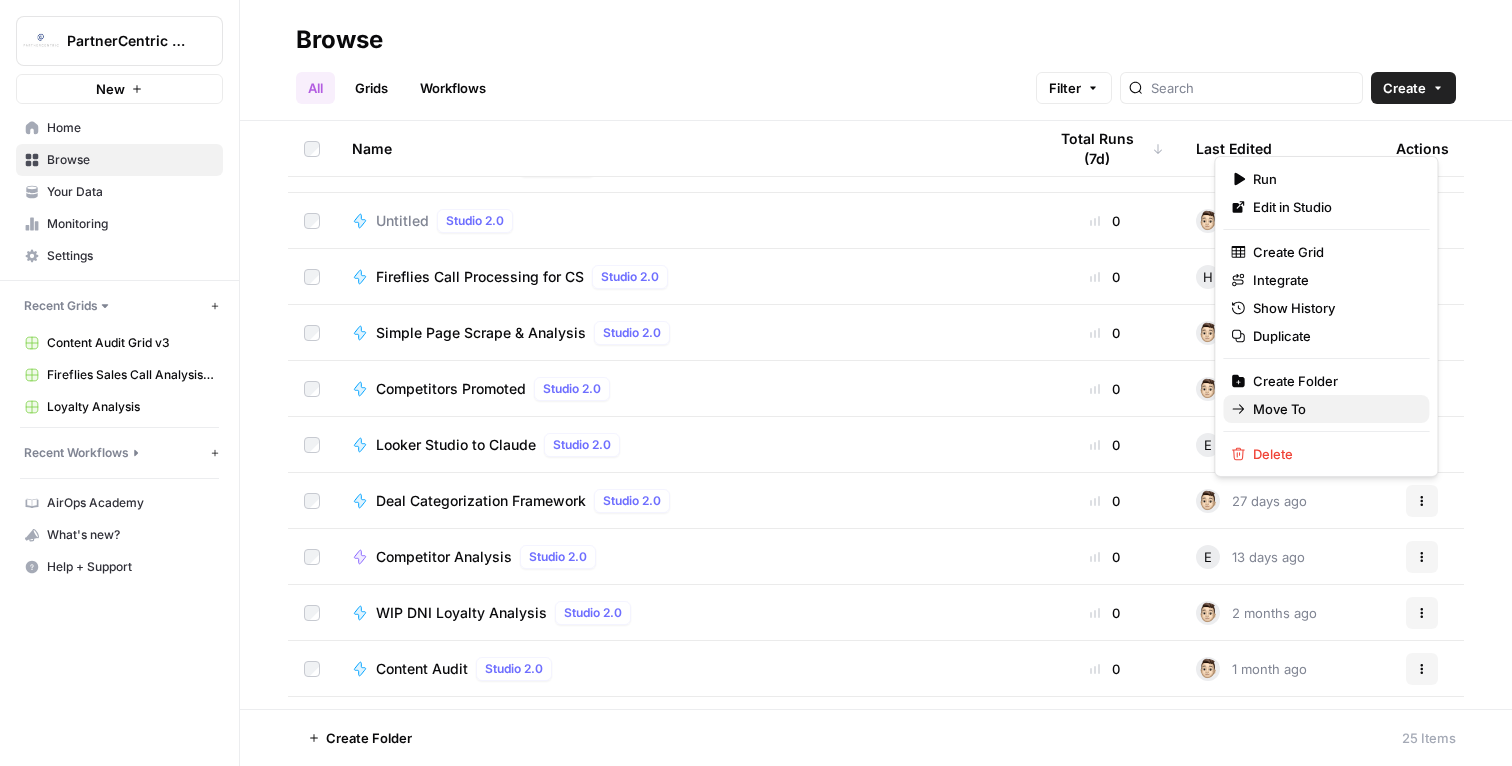 click on "Move To" at bounding box center (1333, 409) 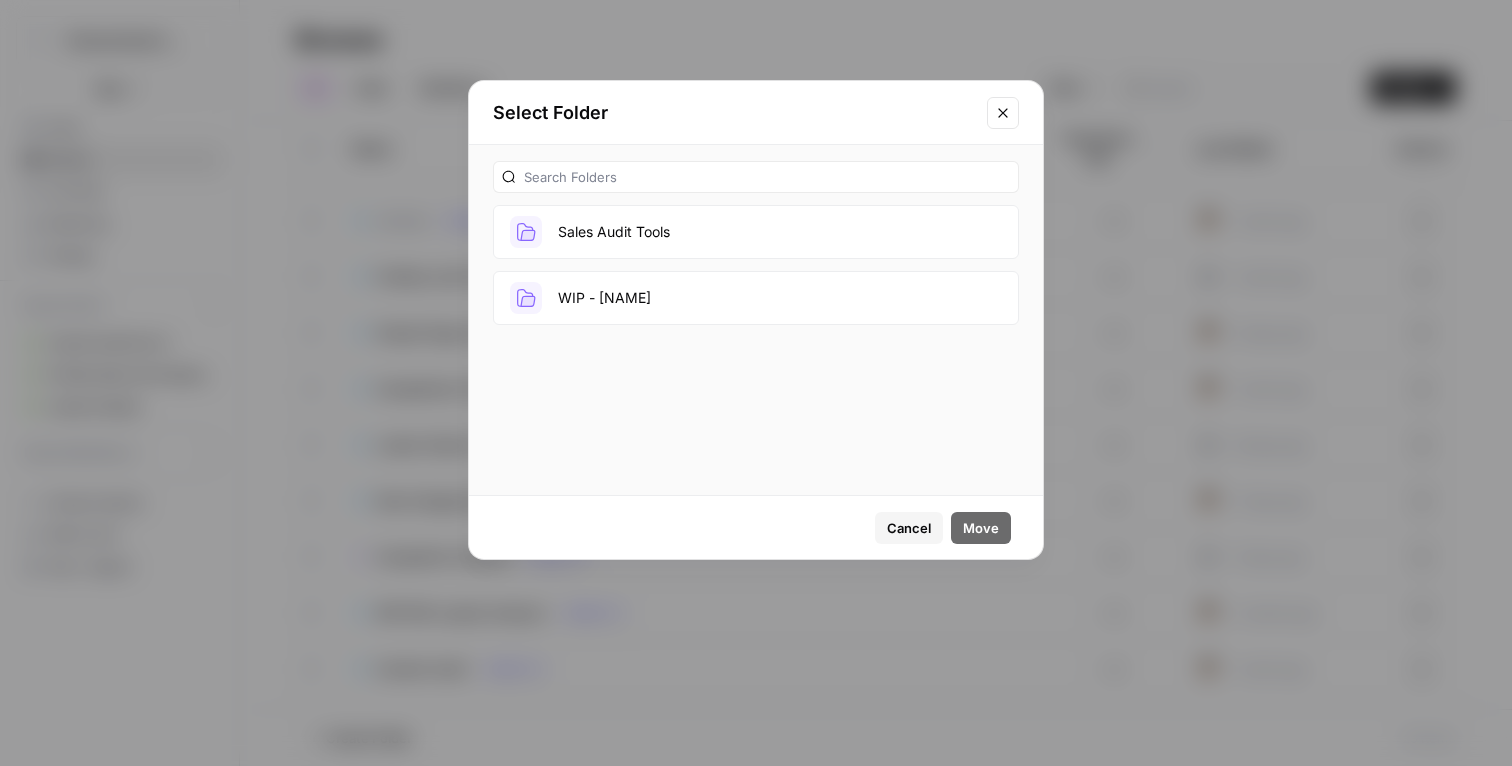 click on "Sales Audit Tools" at bounding box center [756, 232] 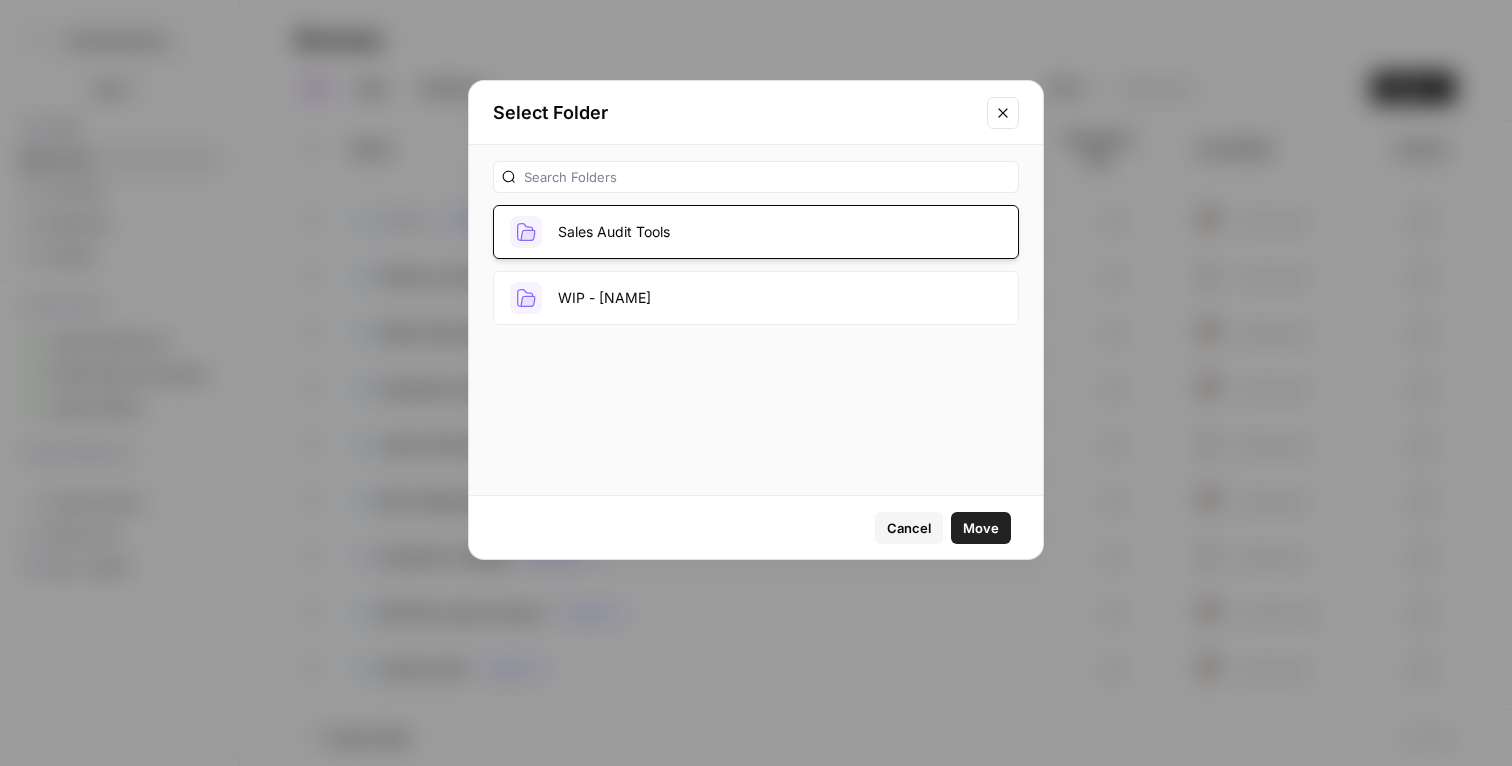 click on "Move" at bounding box center [981, 528] 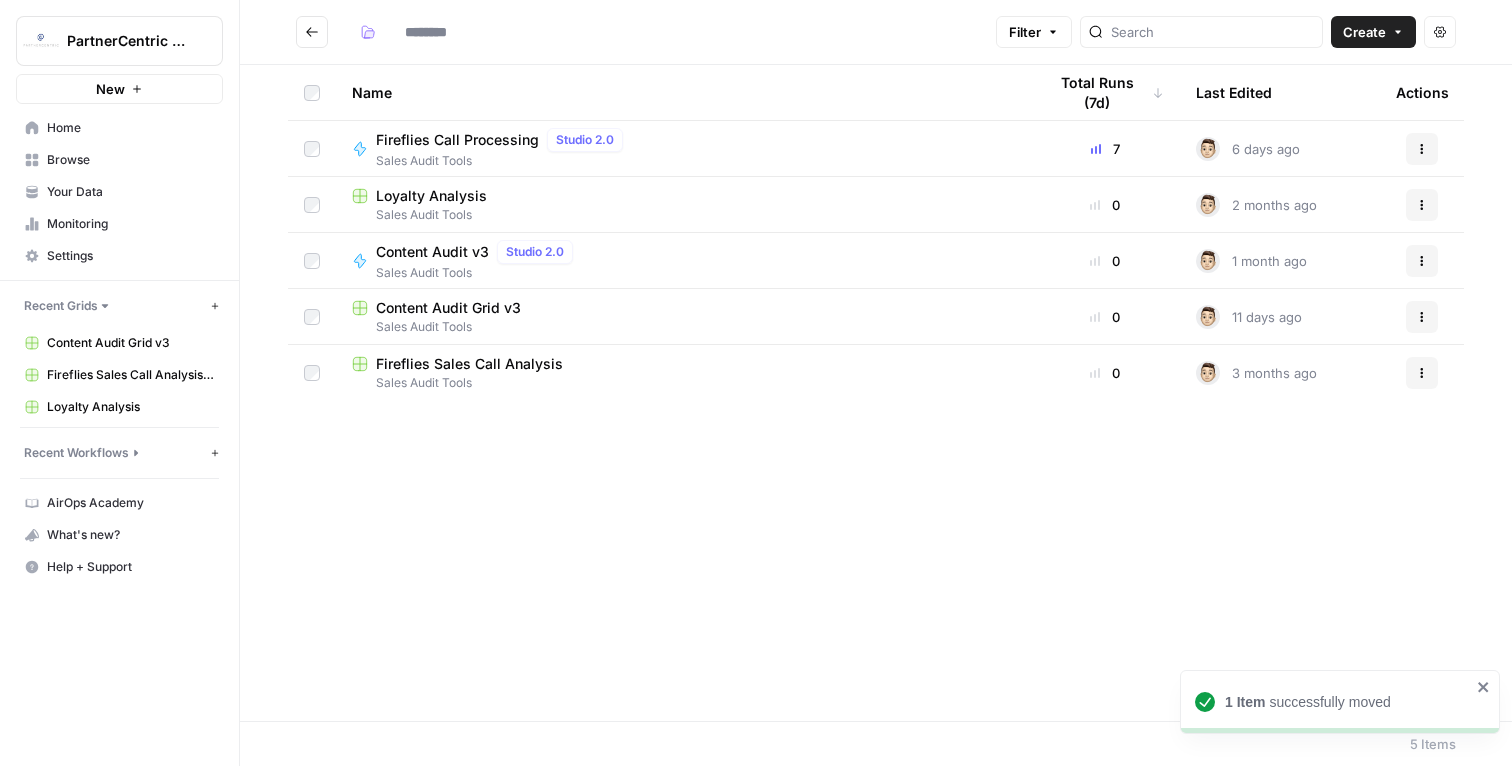 type on "**********" 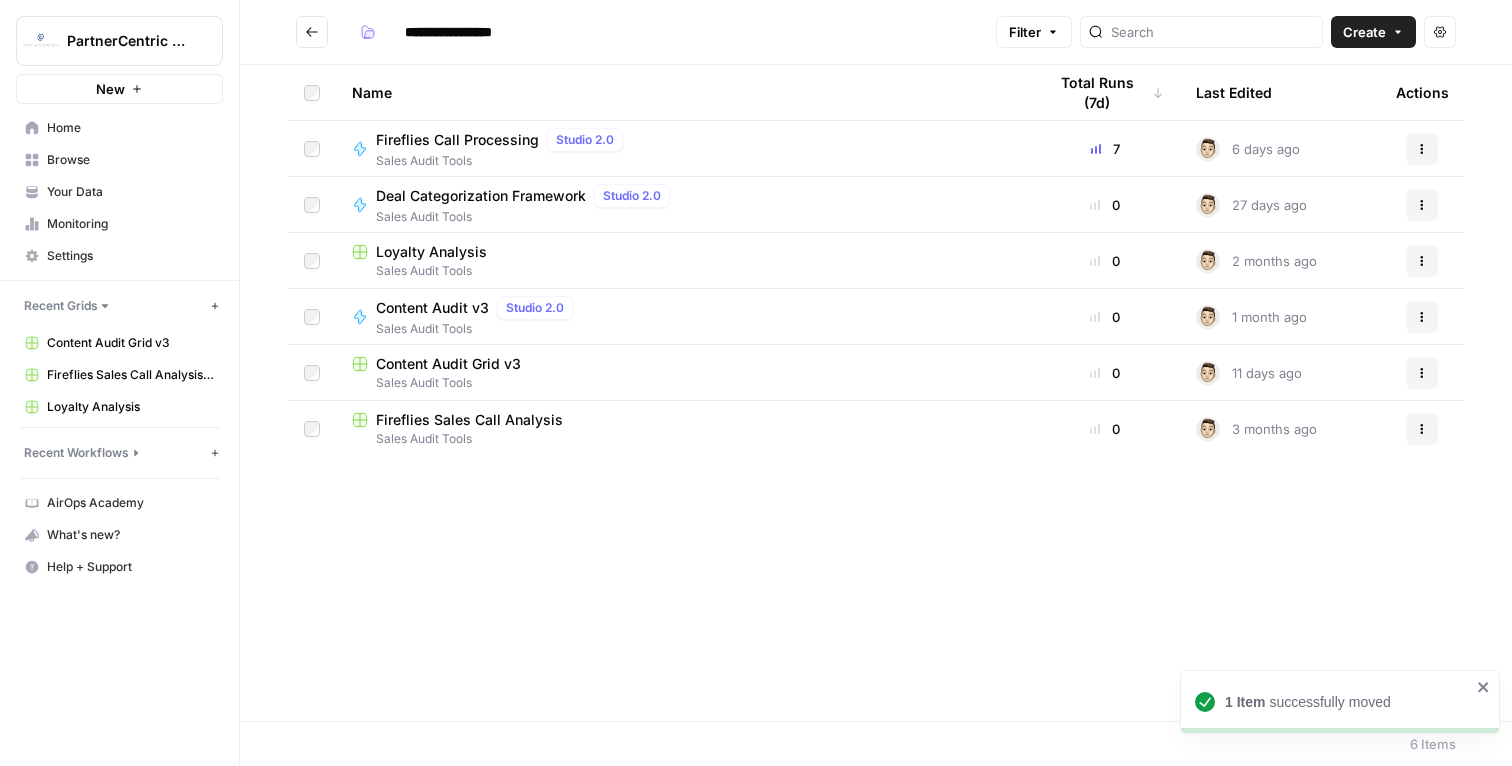 click on "Deal Categorization Framework" at bounding box center (481, 196) 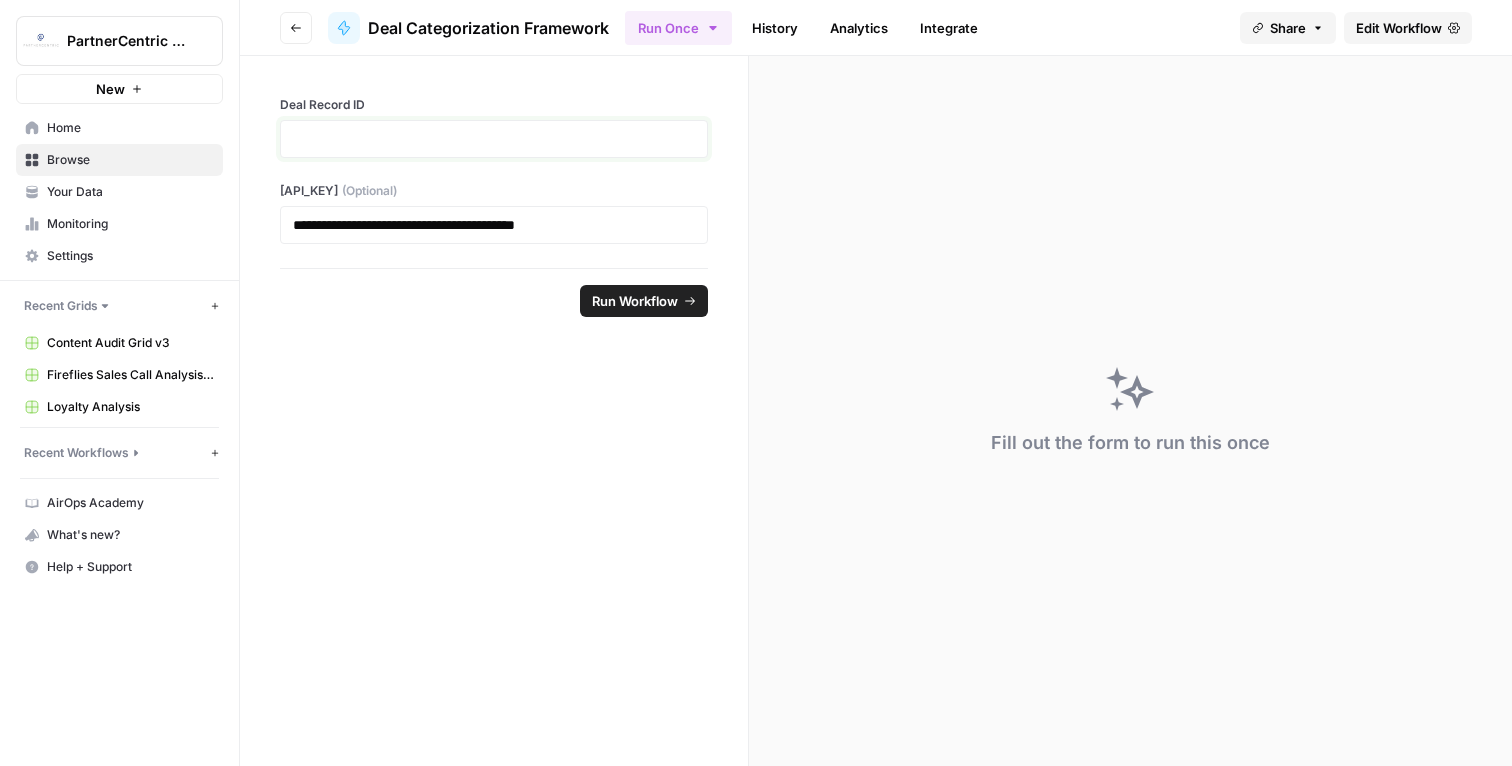 click at bounding box center [494, 139] 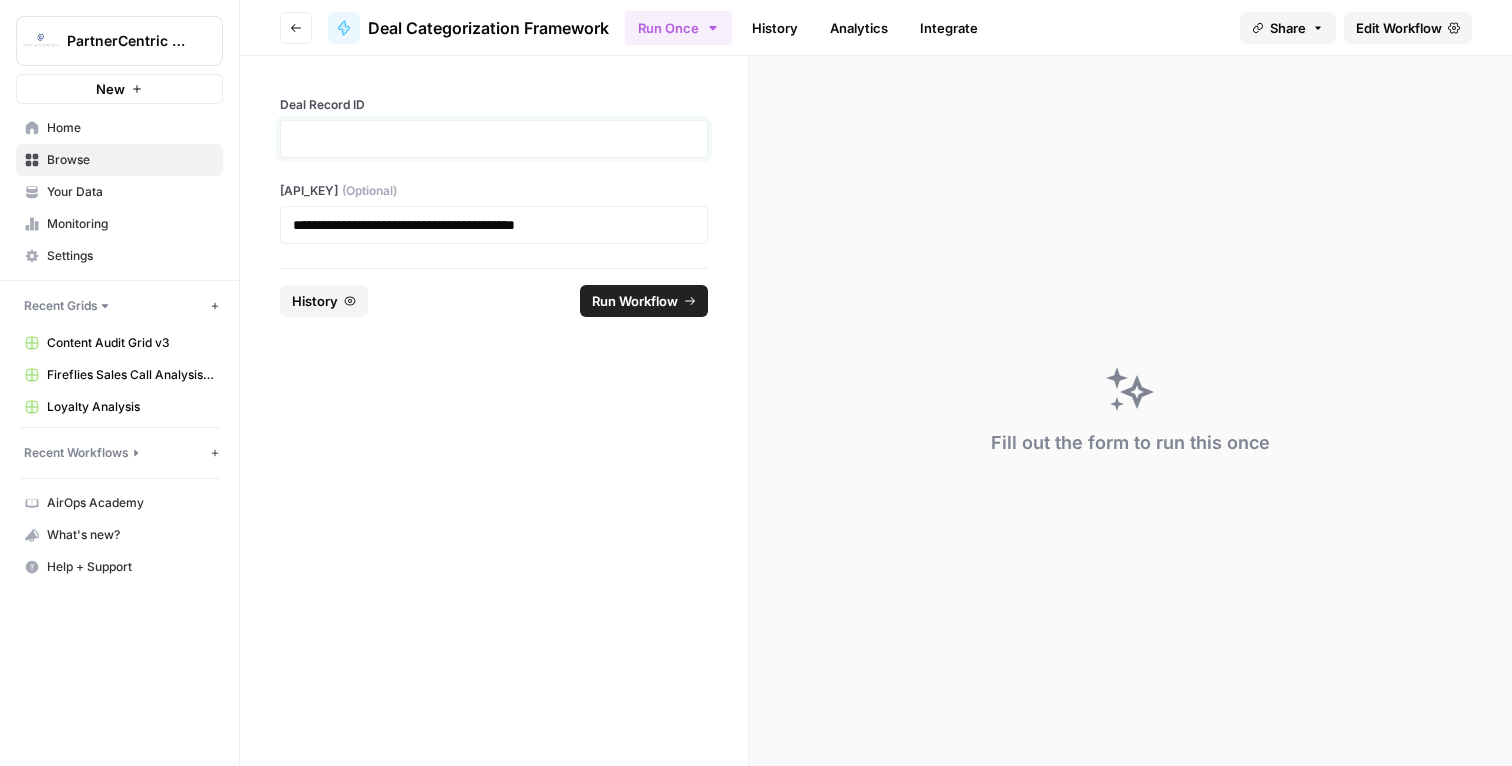 click at bounding box center [494, 139] 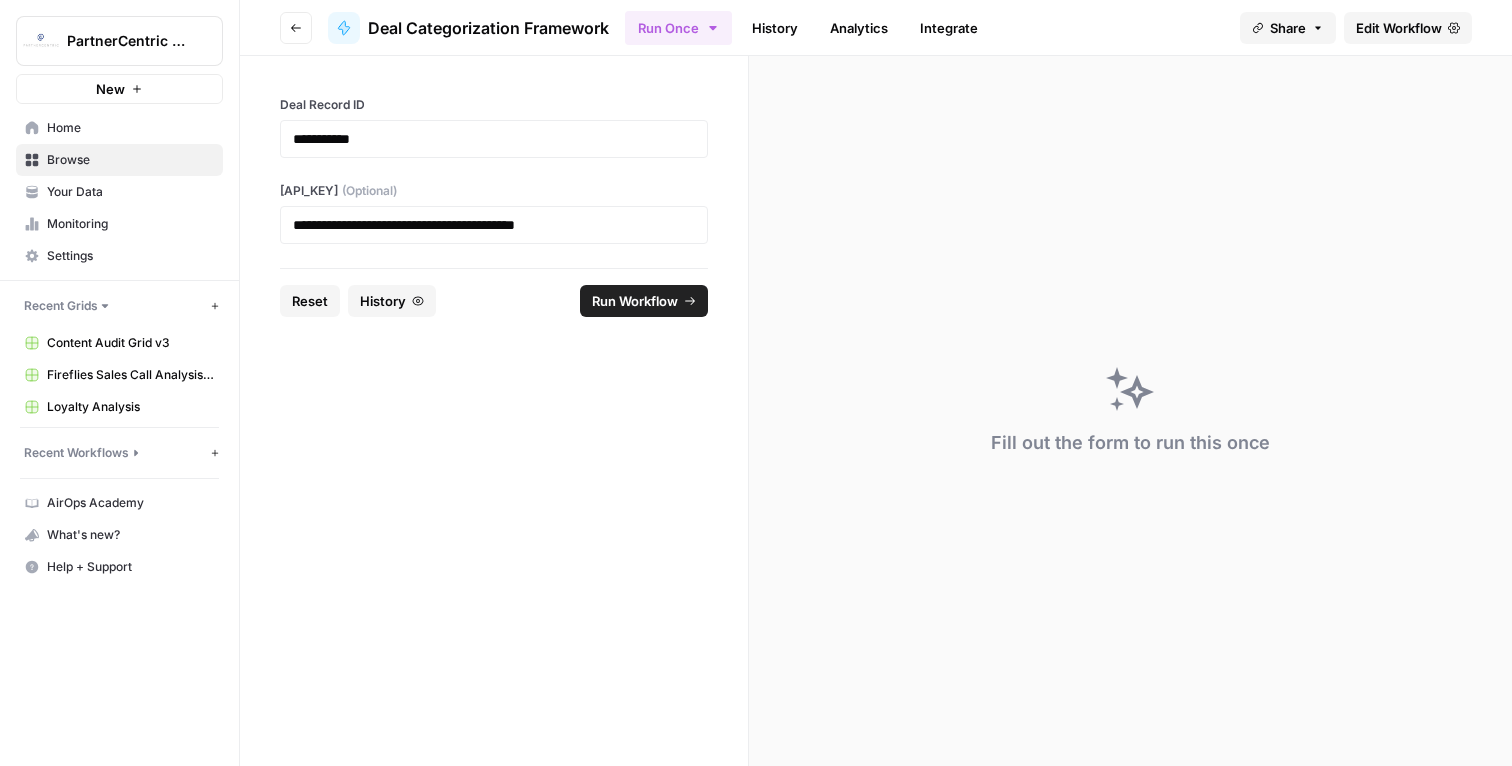 click on "Run Workflow" at bounding box center [644, 301] 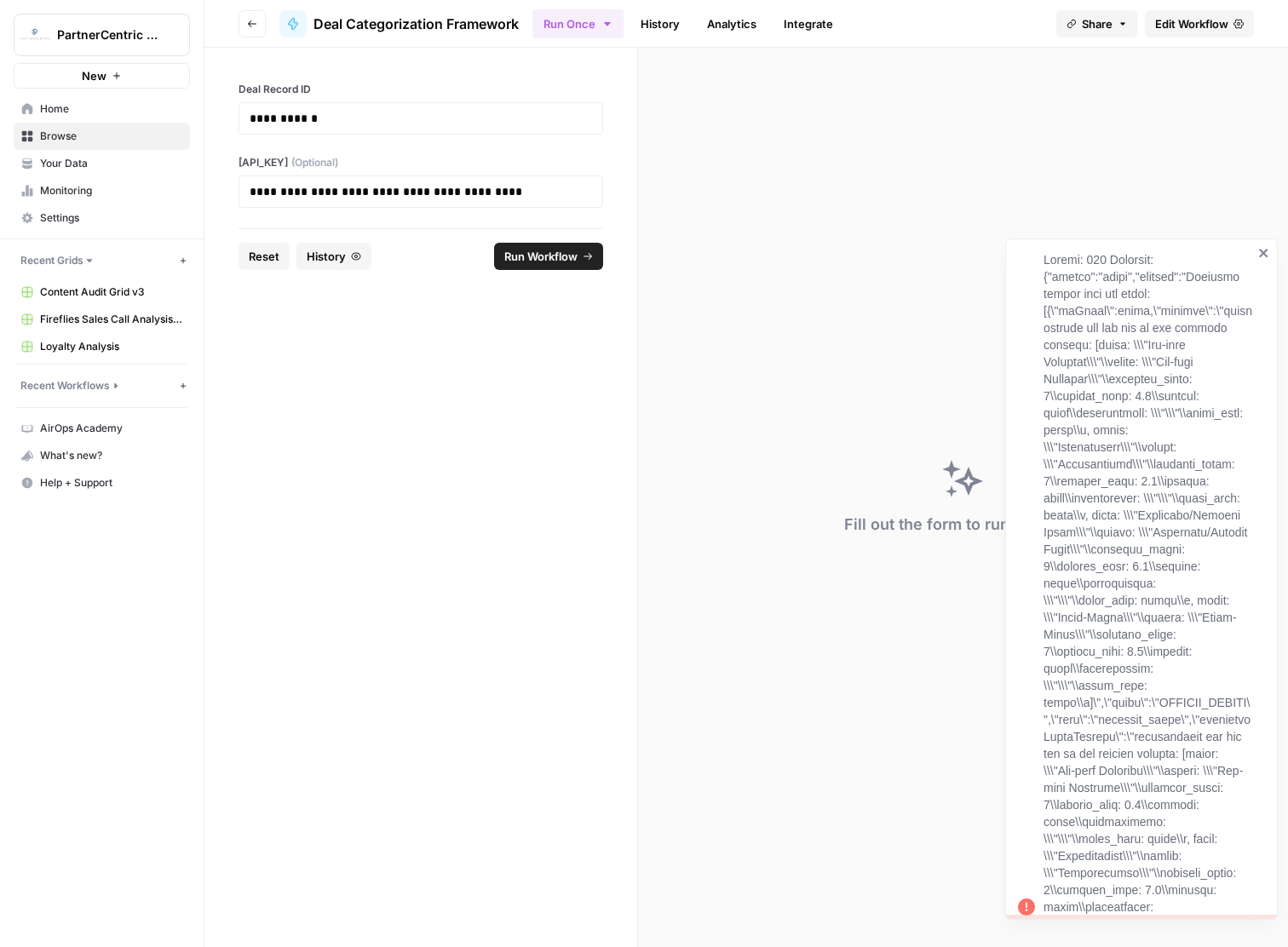 click 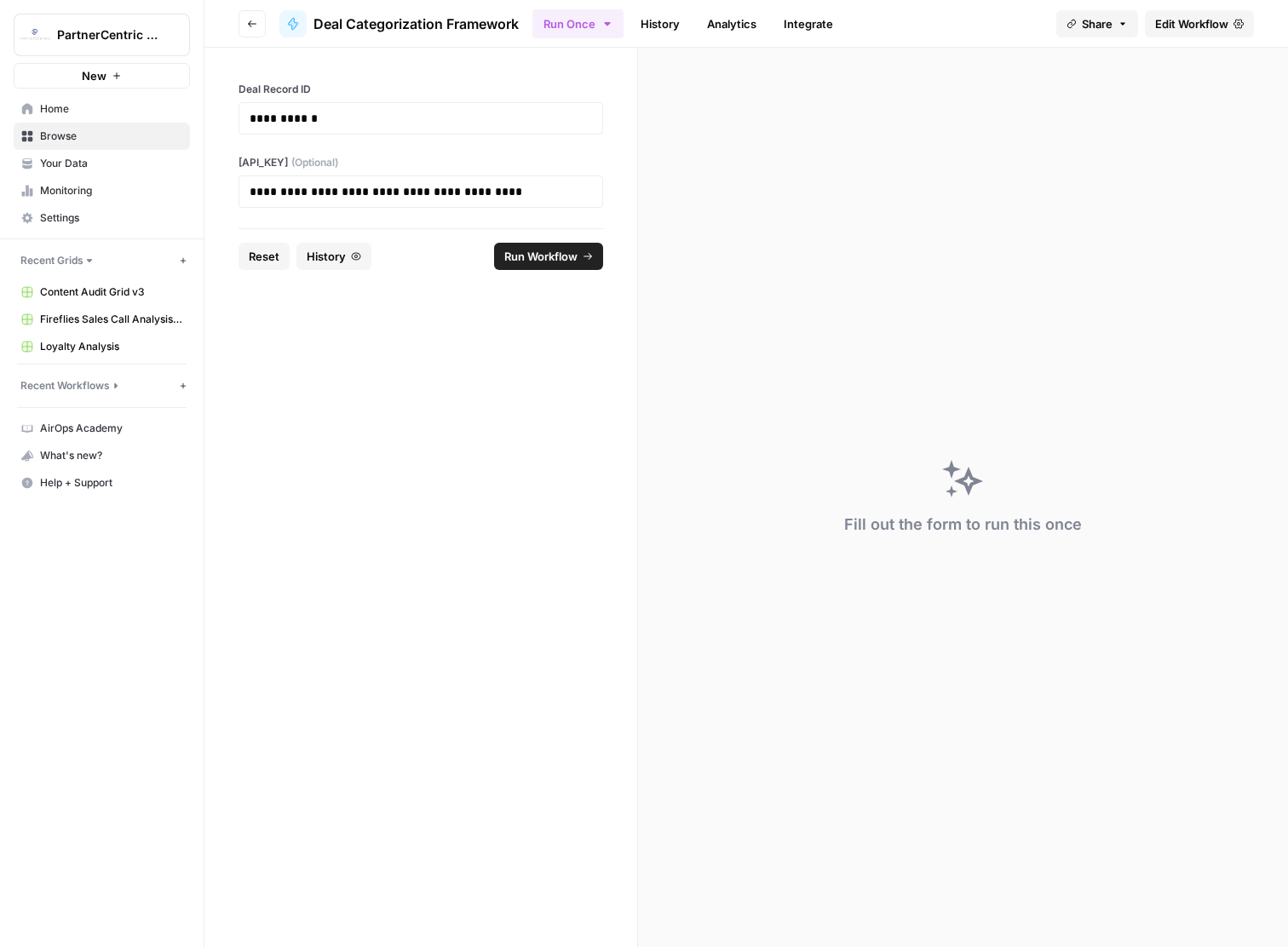 click on "History" at bounding box center [660, 24] 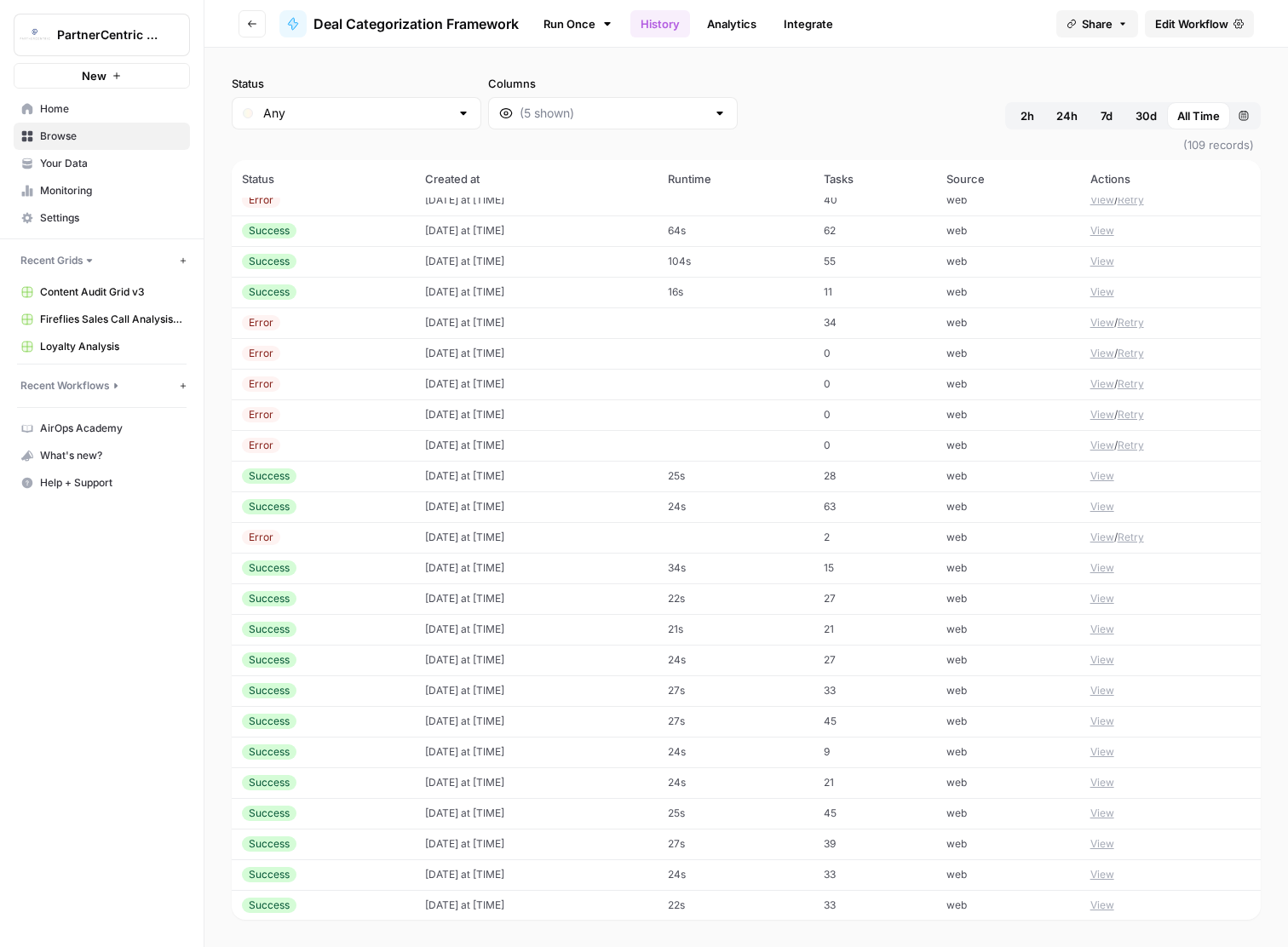 scroll, scrollTop: 0, scrollLeft: 0, axis: both 